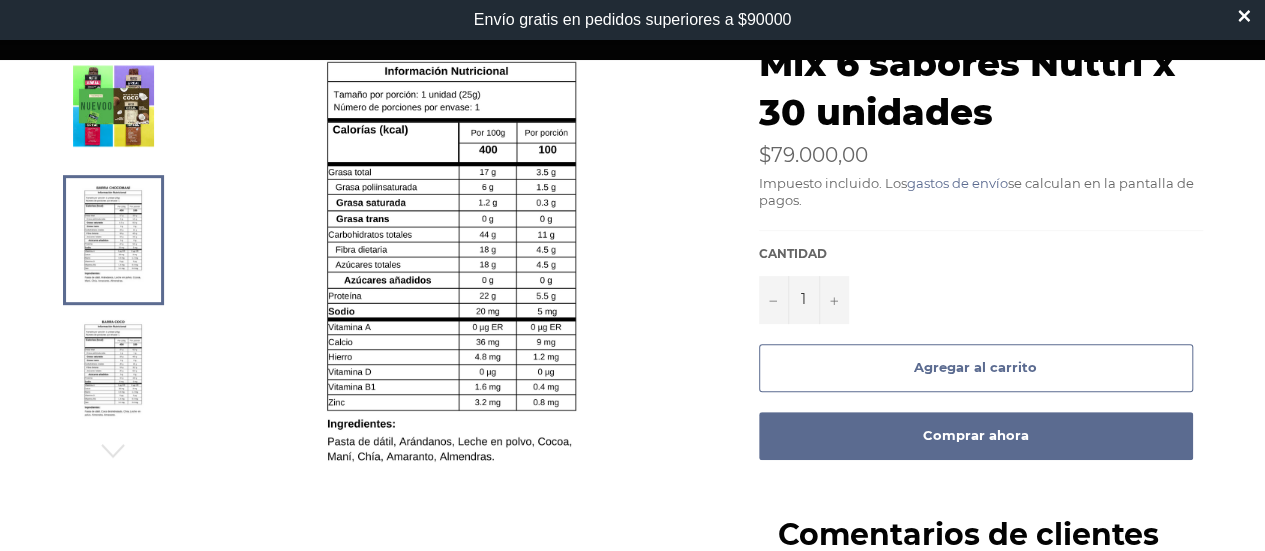 scroll, scrollTop: 0, scrollLeft: 0, axis: both 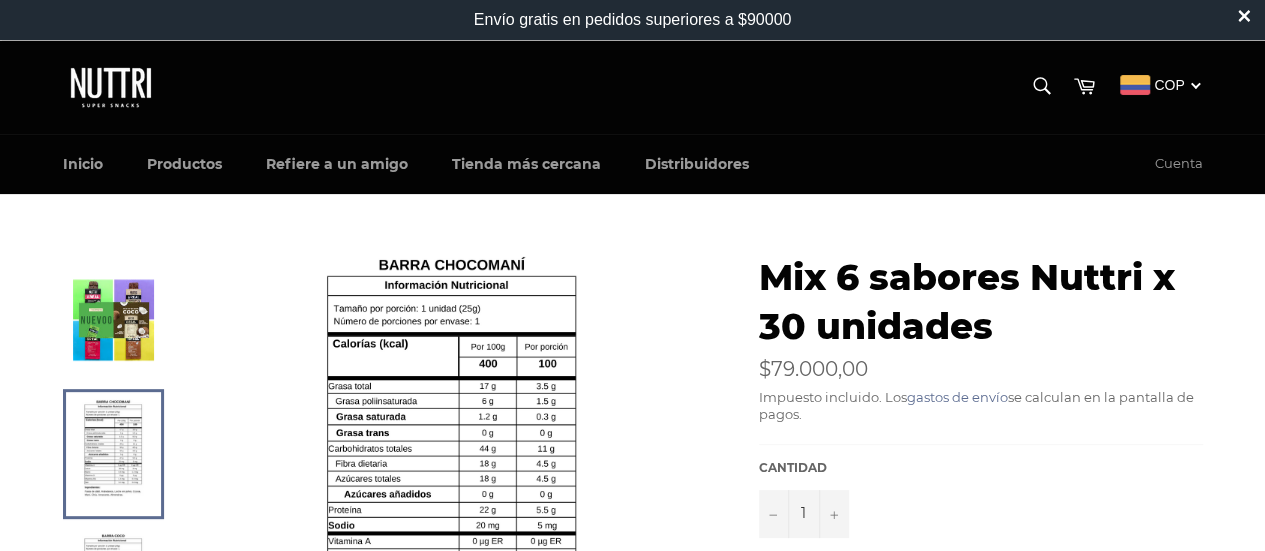 click at bounding box center [113, 319] 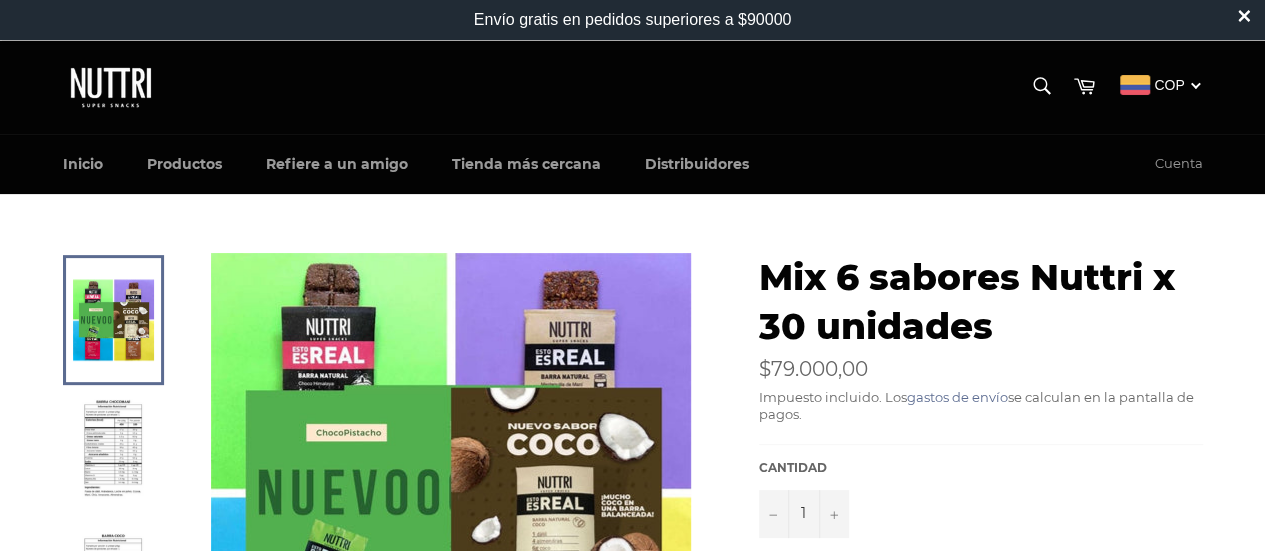 click at bounding box center (113, 454) 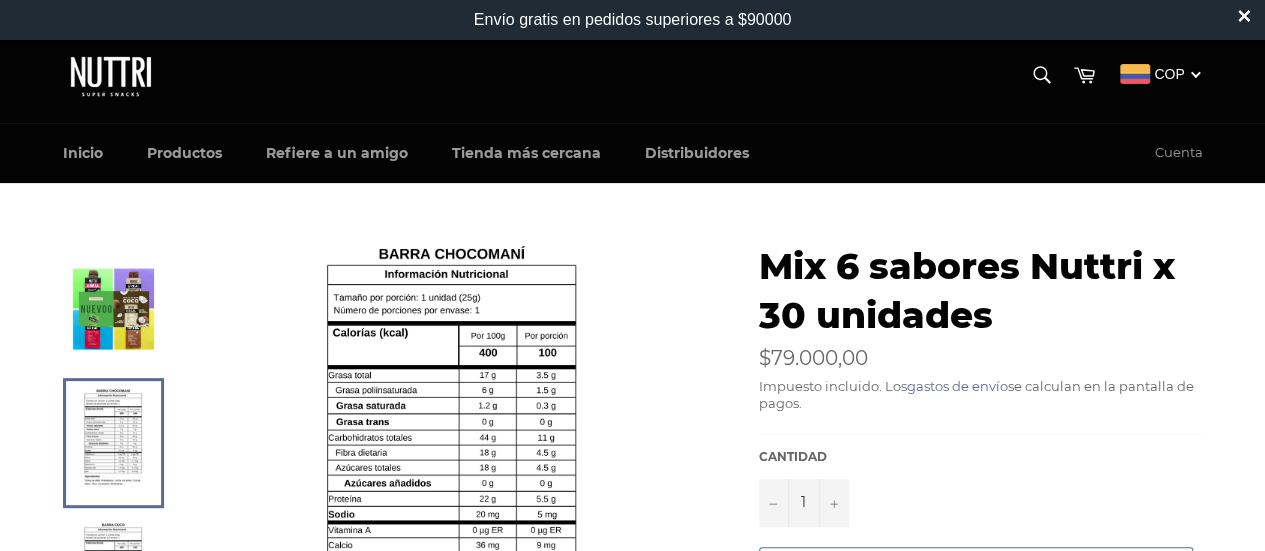 scroll, scrollTop: 10, scrollLeft: 0, axis: vertical 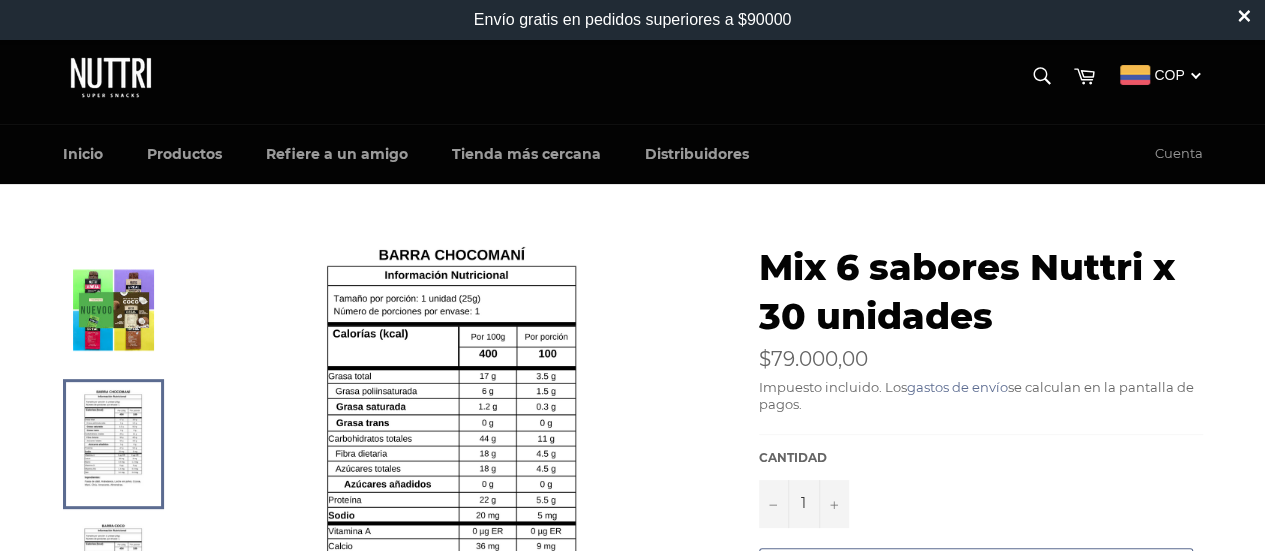 click at bounding box center [113, 309] 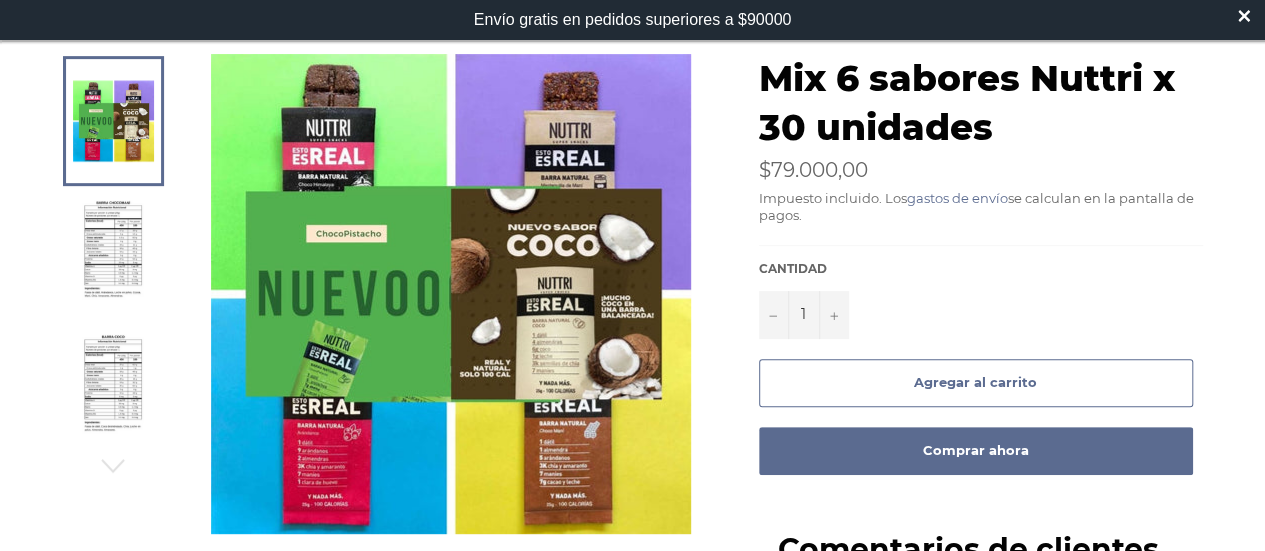 scroll, scrollTop: 0, scrollLeft: 0, axis: both 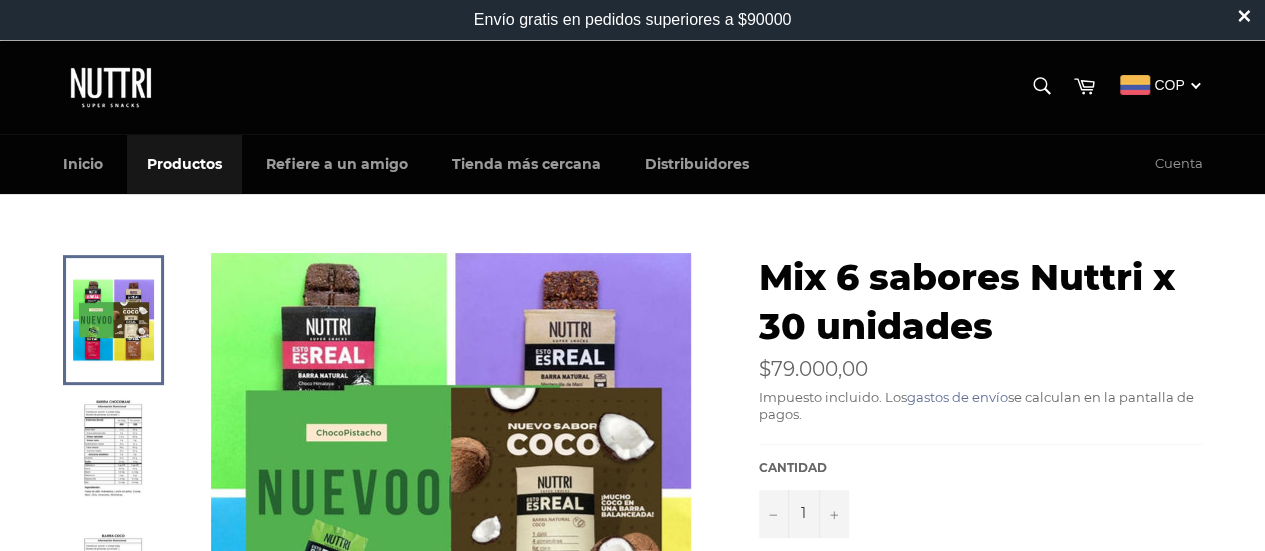click on "Productos" at bounding box center [184, 164] 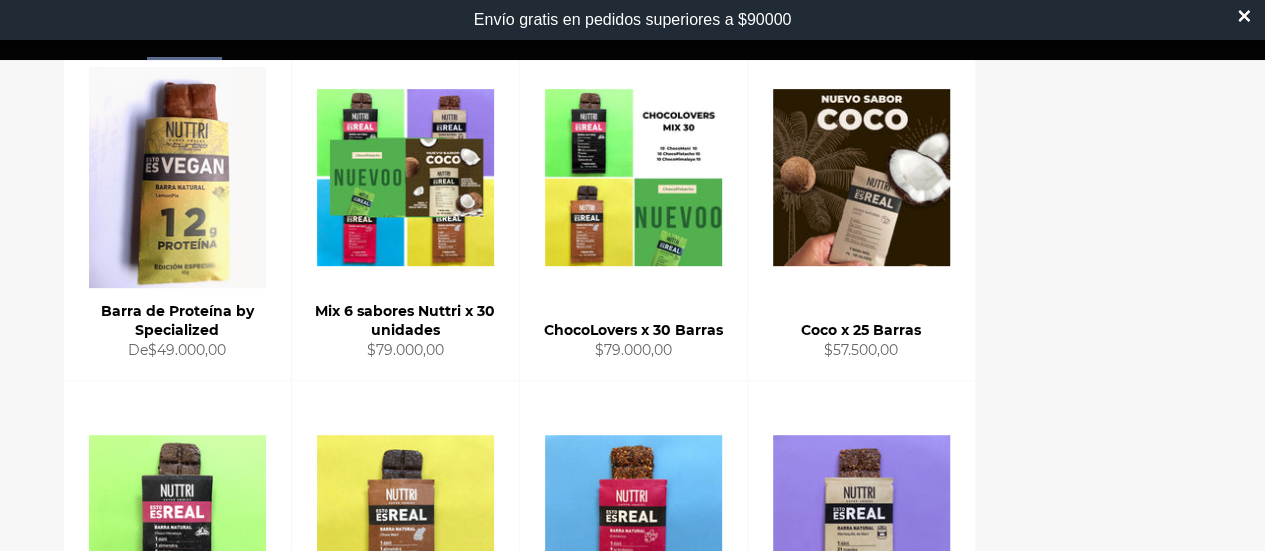 scroll, scrollTop: 356, scrollLeft: 0, axis: vertical 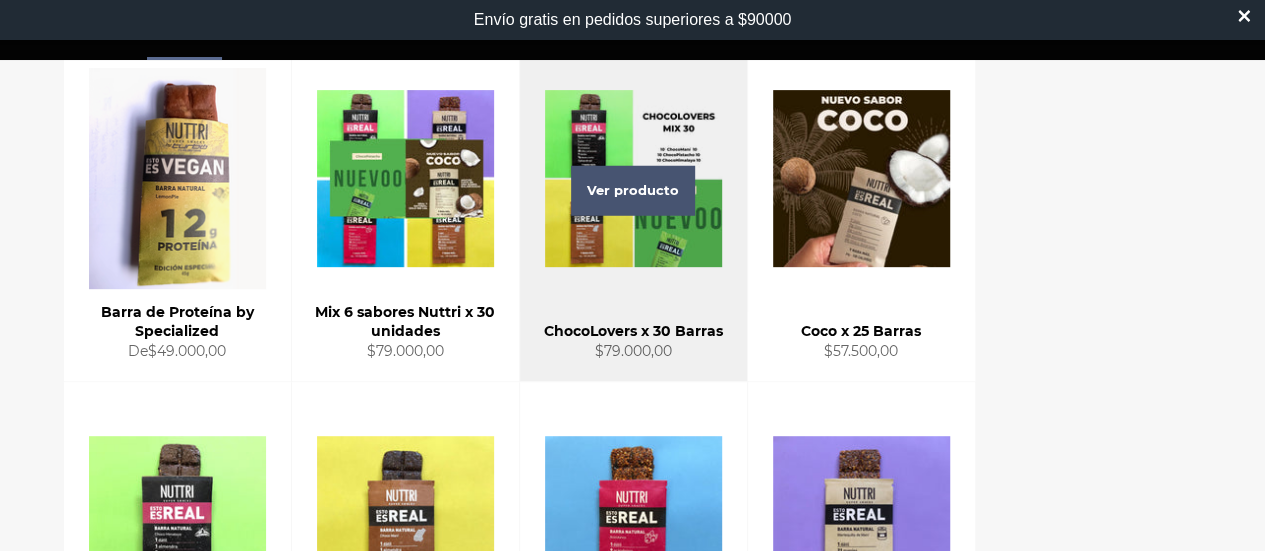 click on "Ver producto" at bounding box center [633, 191] 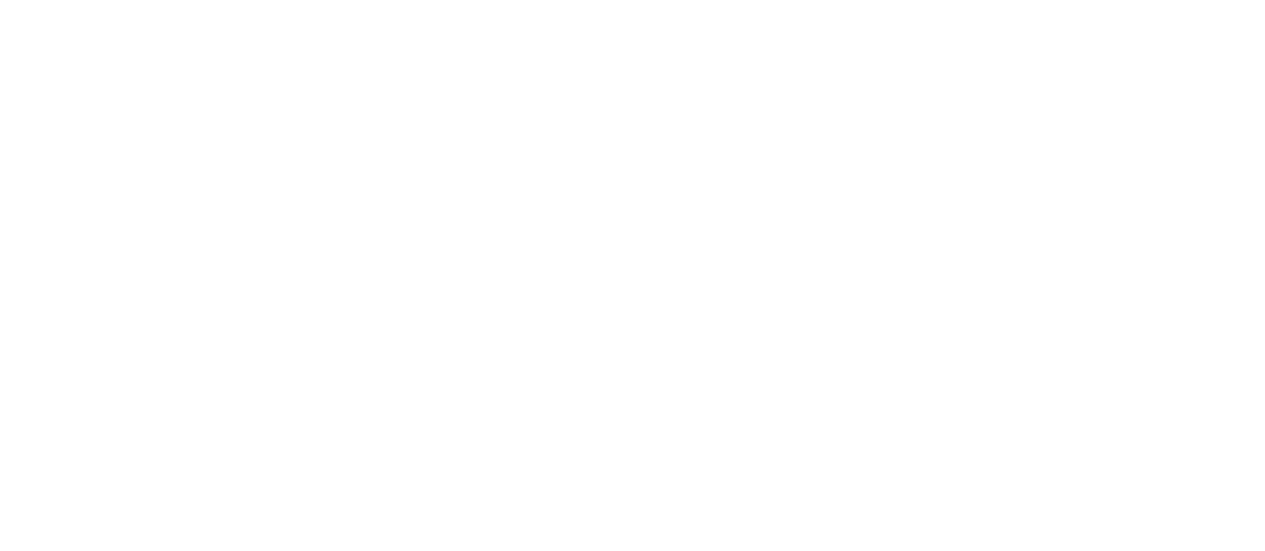 scroll, scrollTop: 0, scrollLeft: 0, axis: both 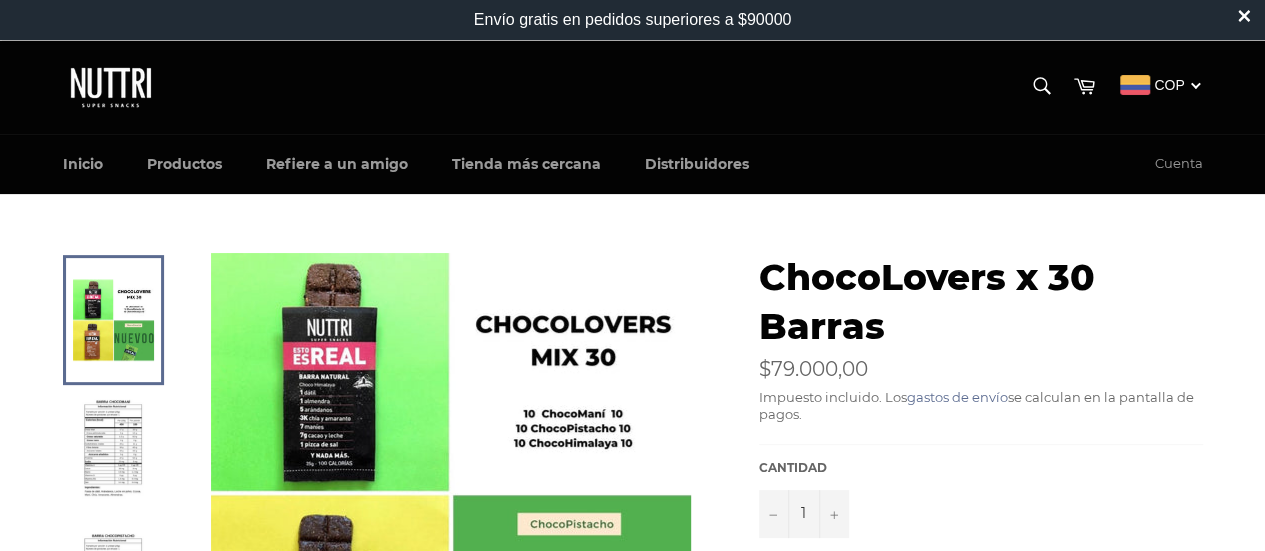 click at bounding box center (113, 454) 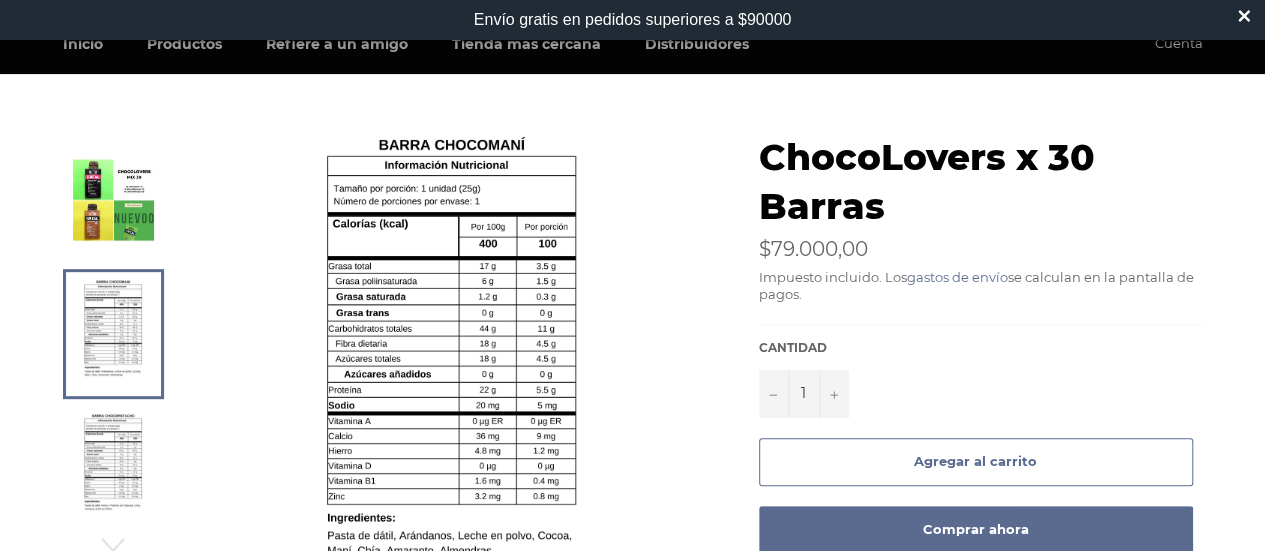 scroll, scrollTop: 118, scrollLeft: 0, axis: vertical 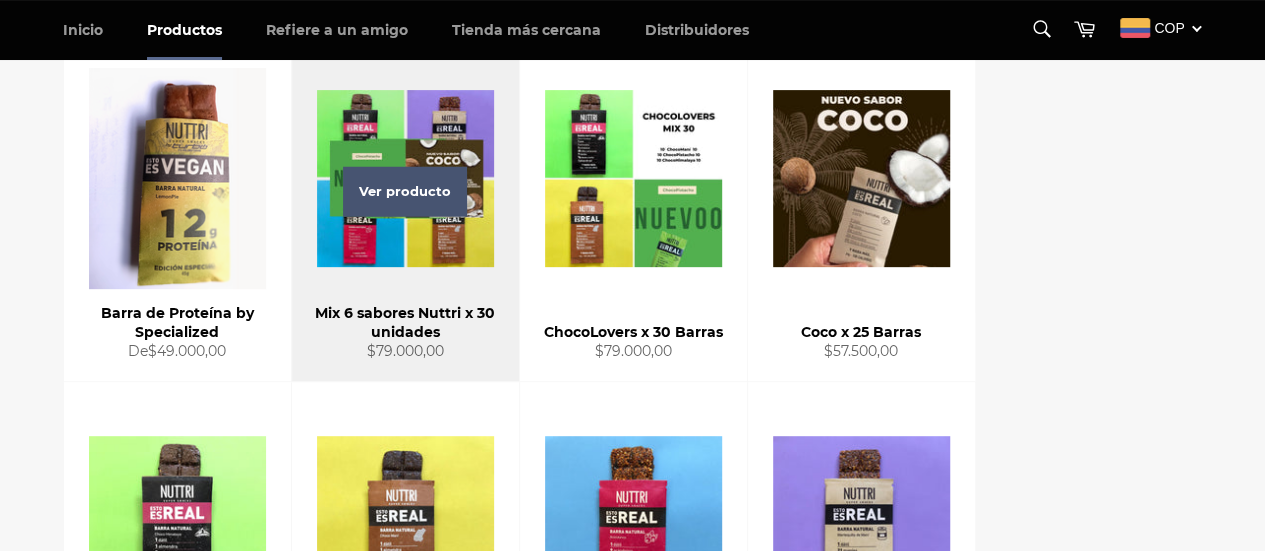 click on "Ver producto" at bounding box center (405, 191) 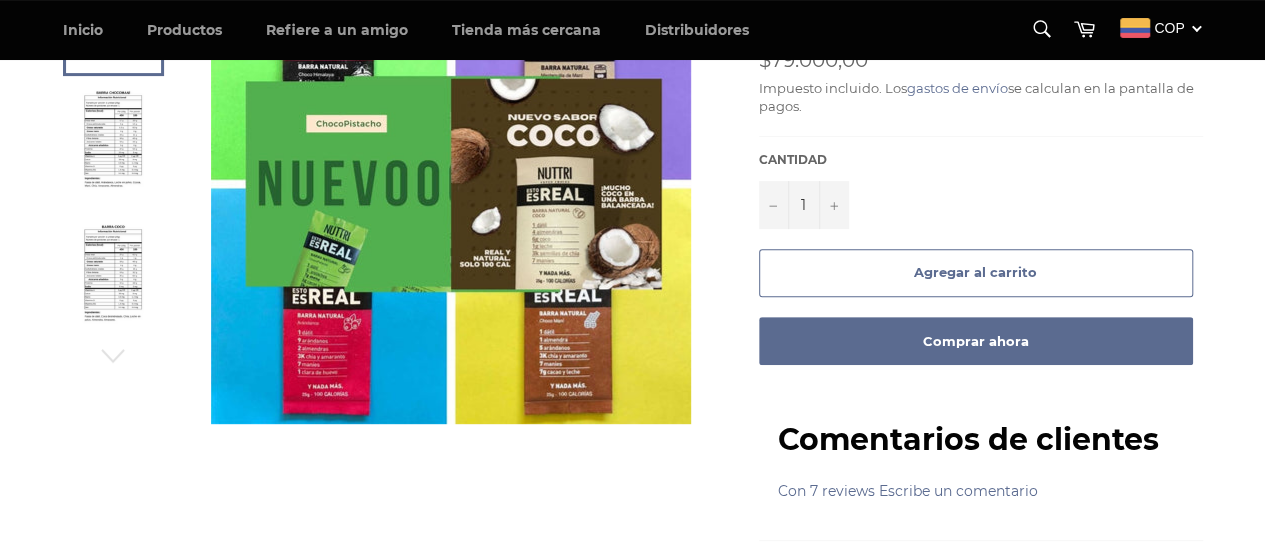 scroll, scrollTop: 270, scrollLeft: 0, axis: vertical 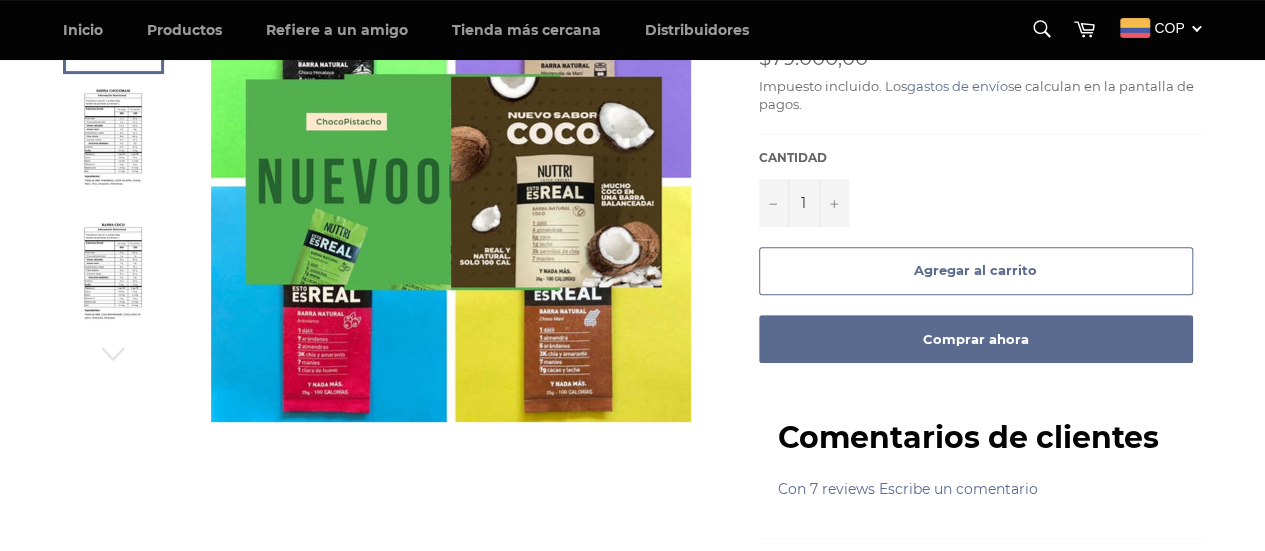 click on "Agregar al carrito" at bounding box center (975, 270) 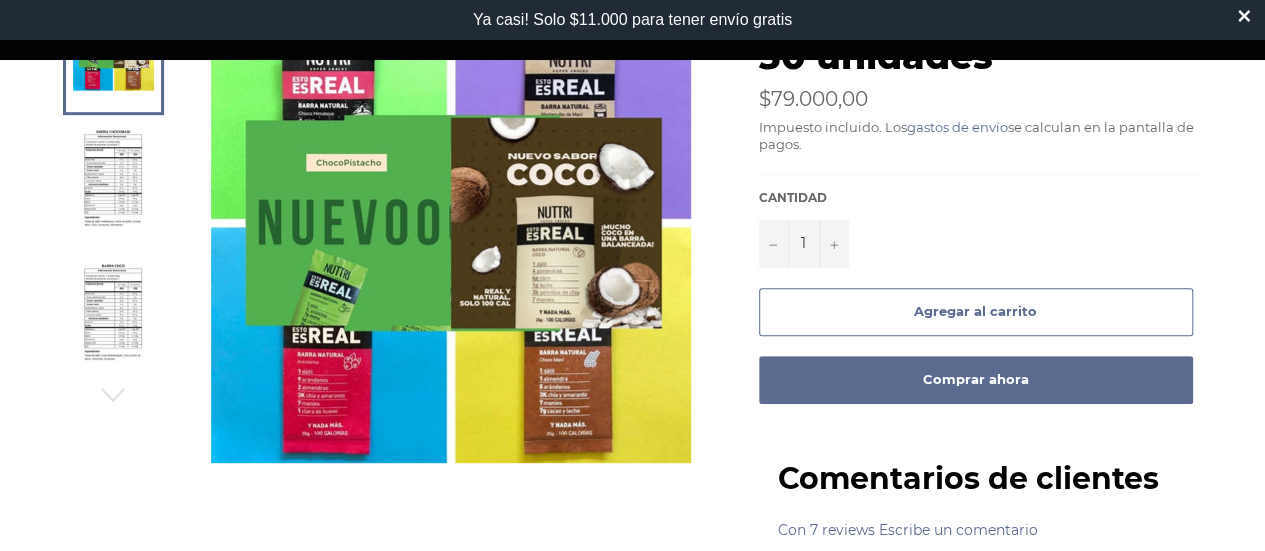 scroll, scrollTop: 0, scrollLeft: 0, axis: both 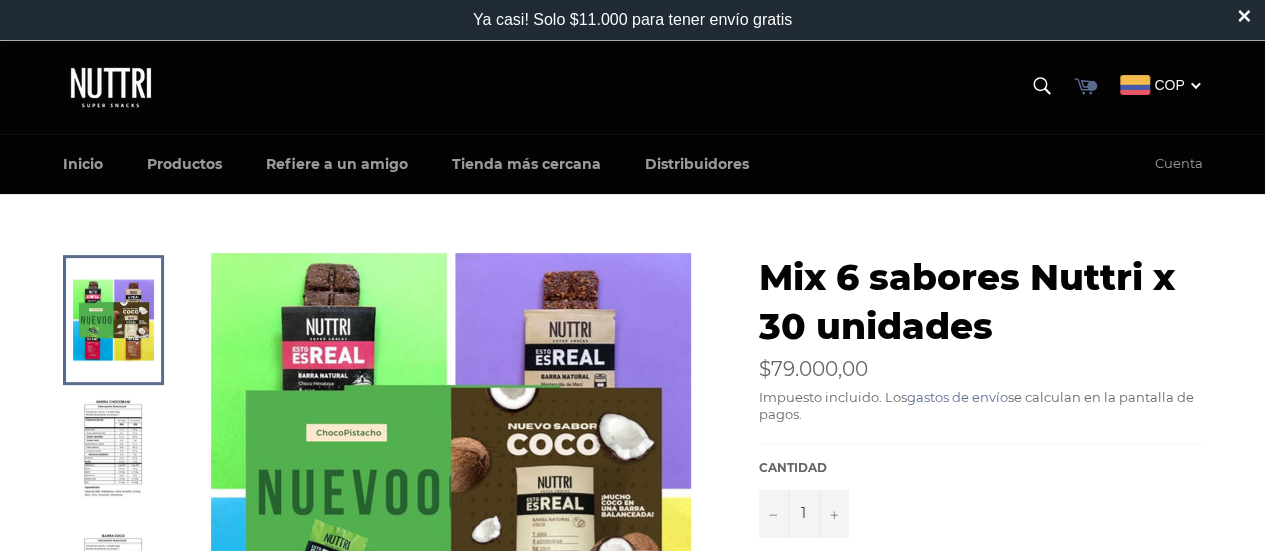 click on "Carrito" at bounding box center [1084, 87] 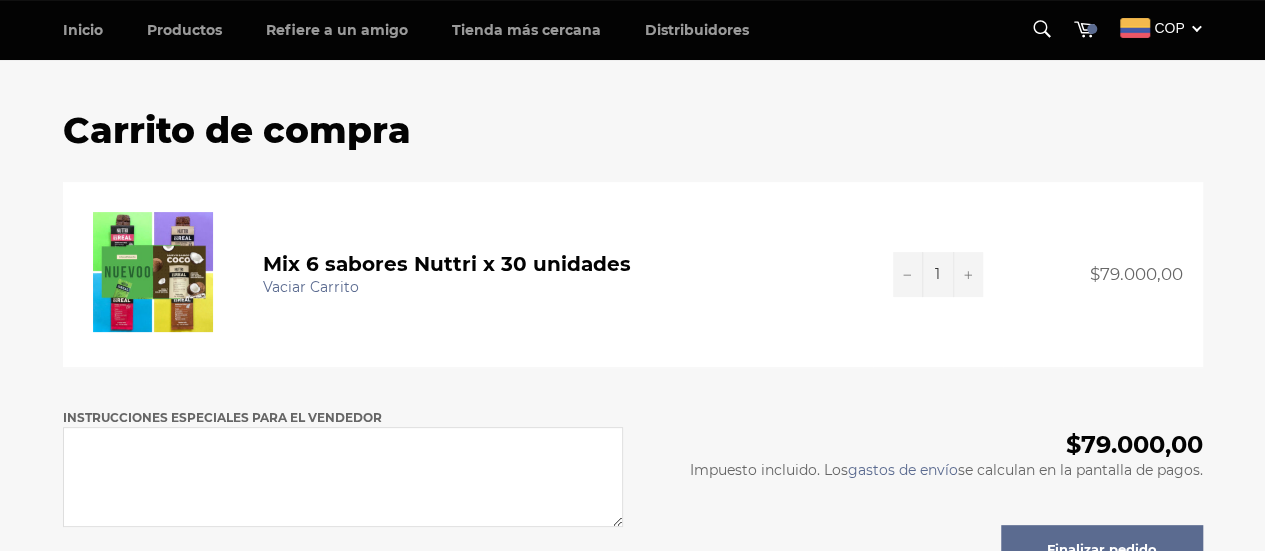 scroll, scrollTop: 105, scrollLeft: 0, axis: vertical 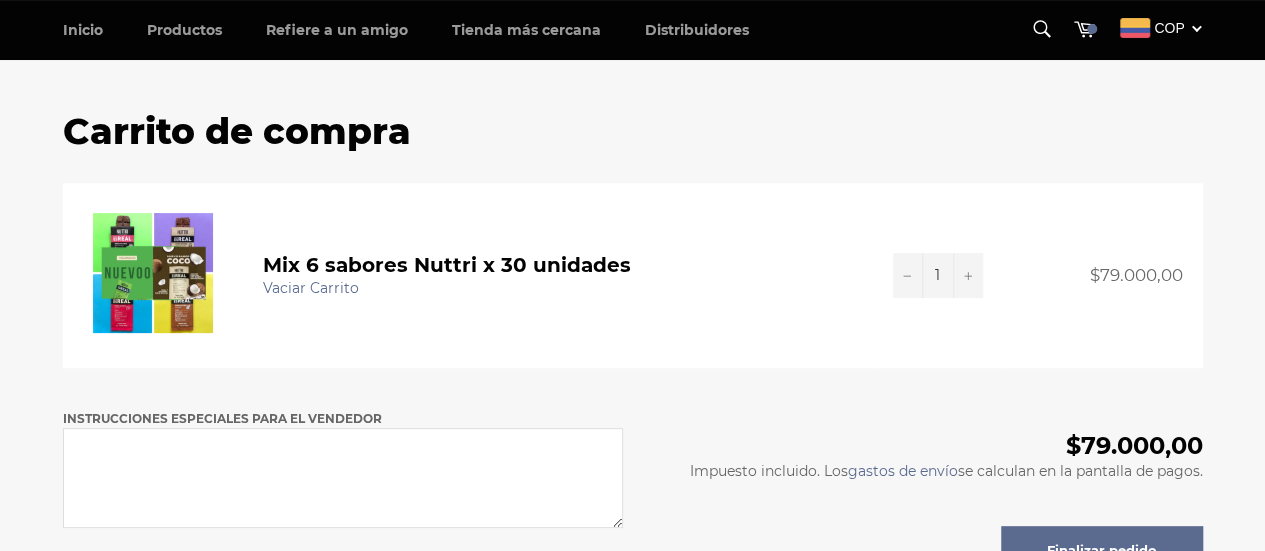 click on "Finalizar pedido" at bounding box center (1102, 551) 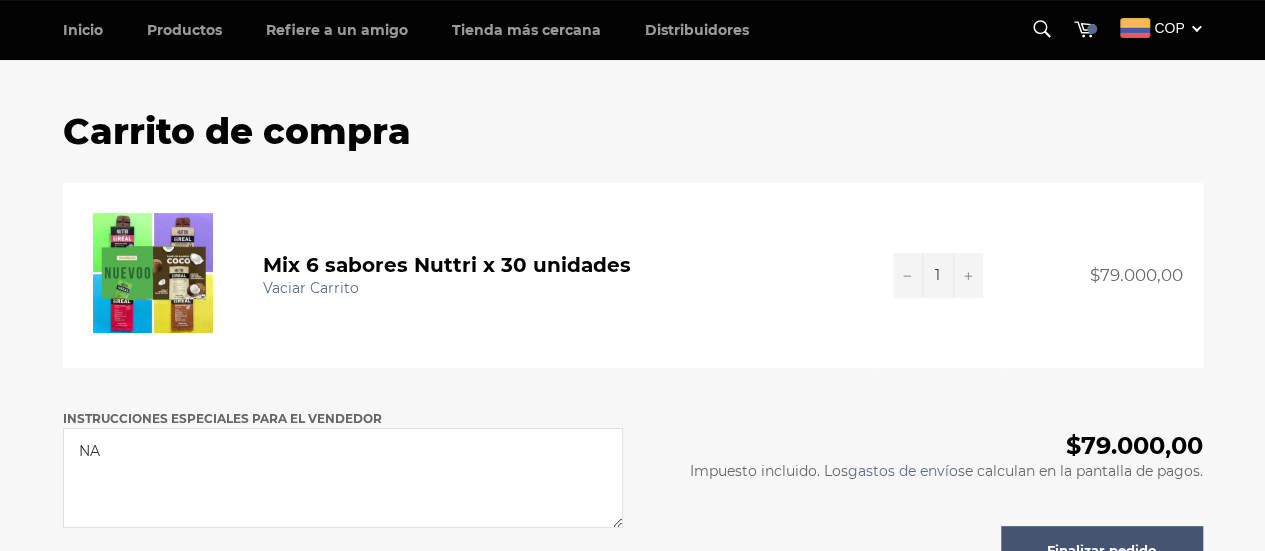 type on "NA" 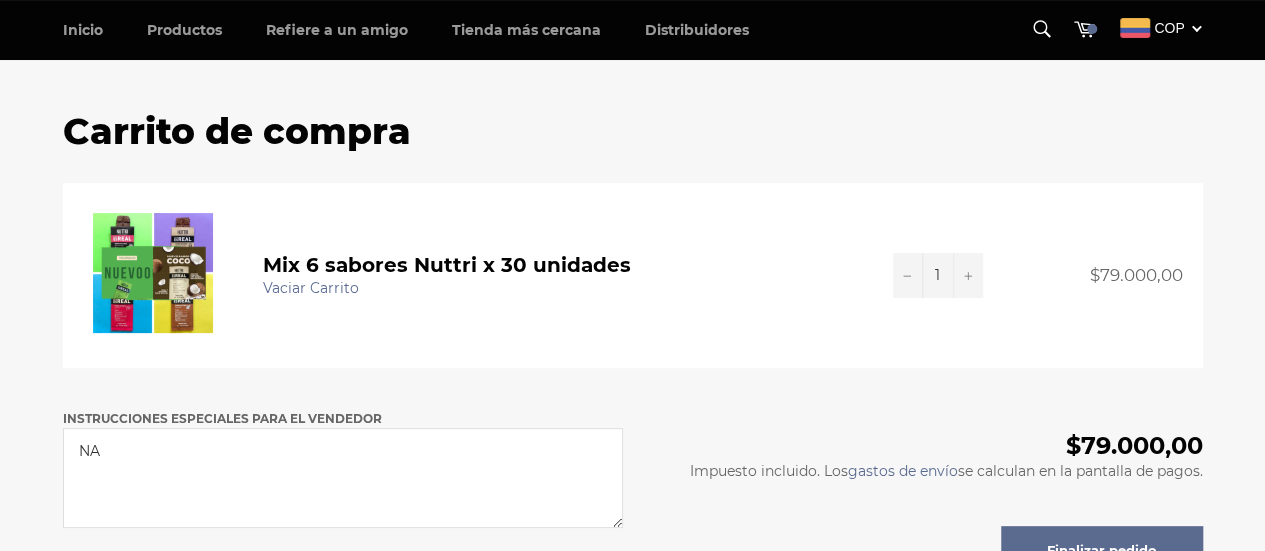 click on "Finalizar pedido" at bounding box center [1102, 551] 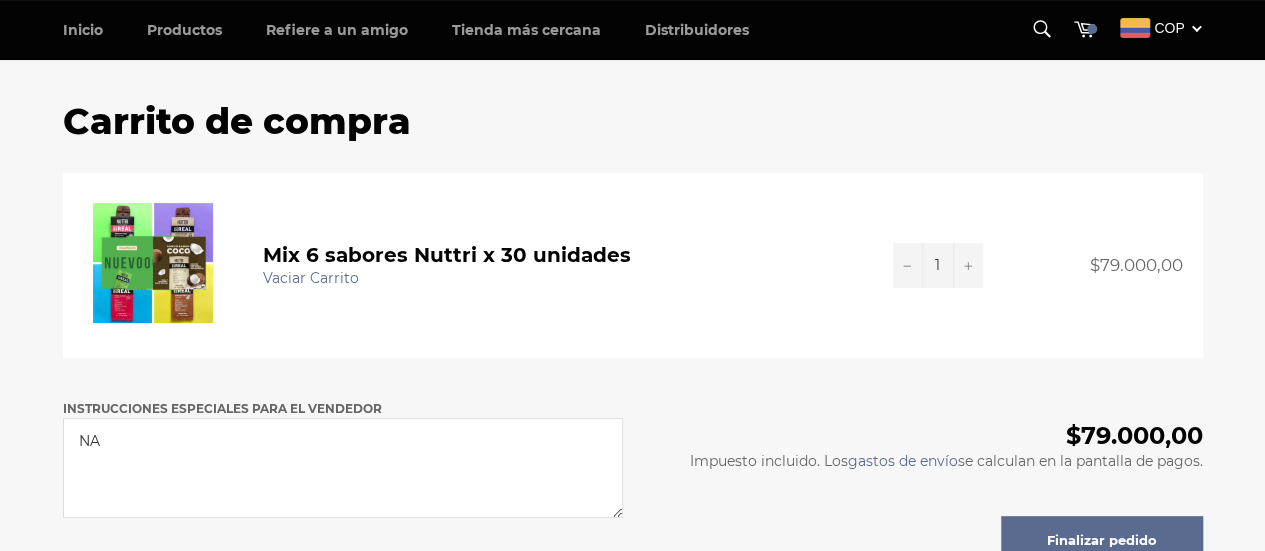 scroll, scrollTop: 111, scrollLeft: 0, axis: vertical 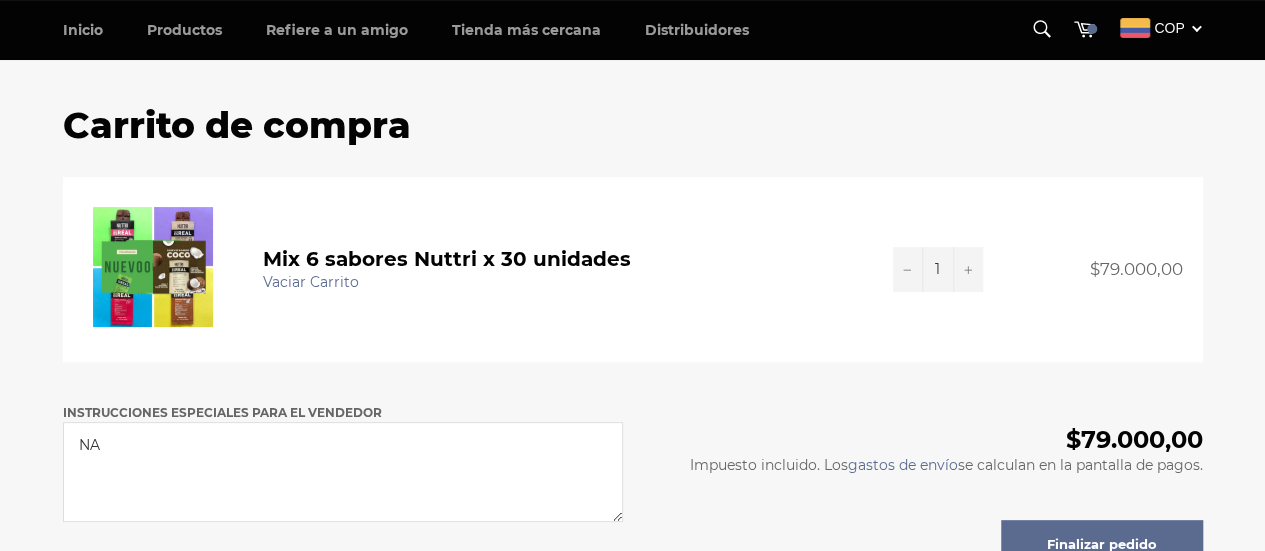 click on "Finalizar pedido" at bounding box center (1102, 545) 